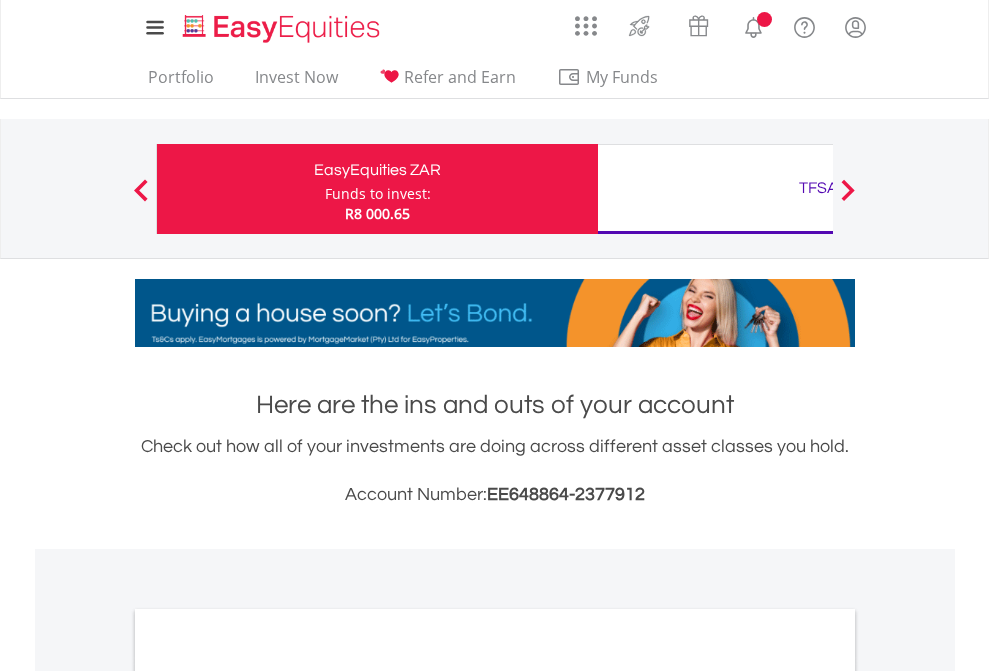 scroll, scrollTop: 0, scrollLeft: 0, axis: both 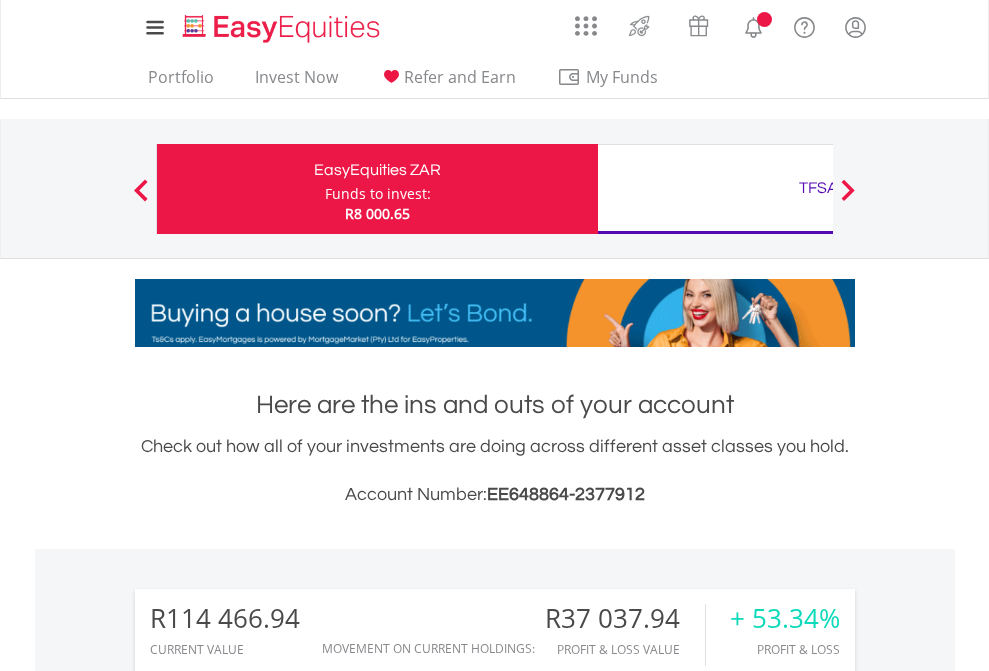 click on "Funds to invest:" at bounding box center [378, 194] 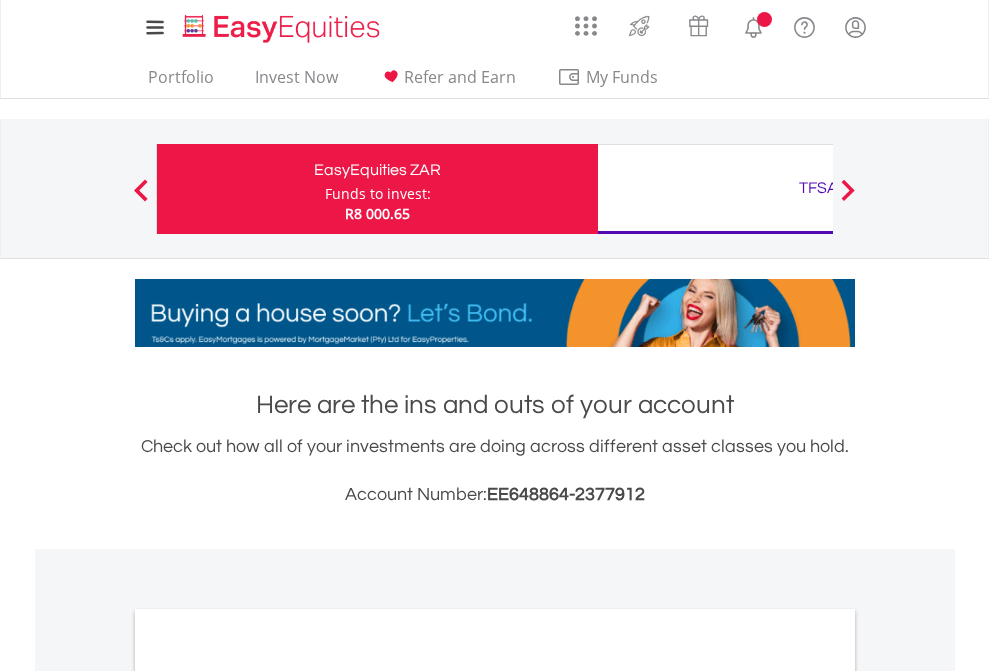 scroll, scrollTop: 0, scrollLeft: 0, axis: both 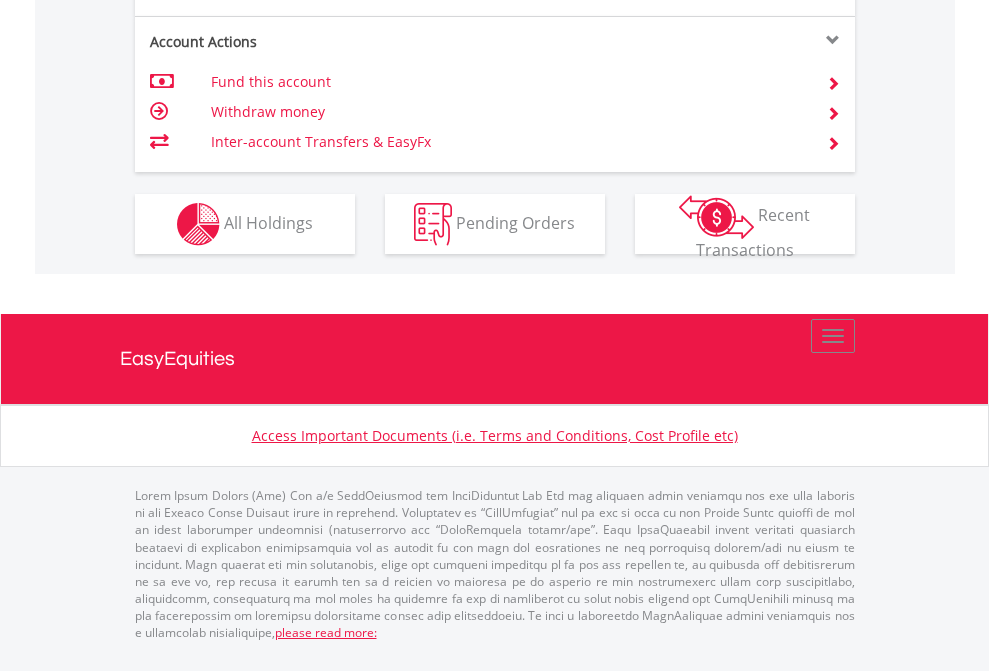 click on "Investment types" at bounding box center (706, -337) 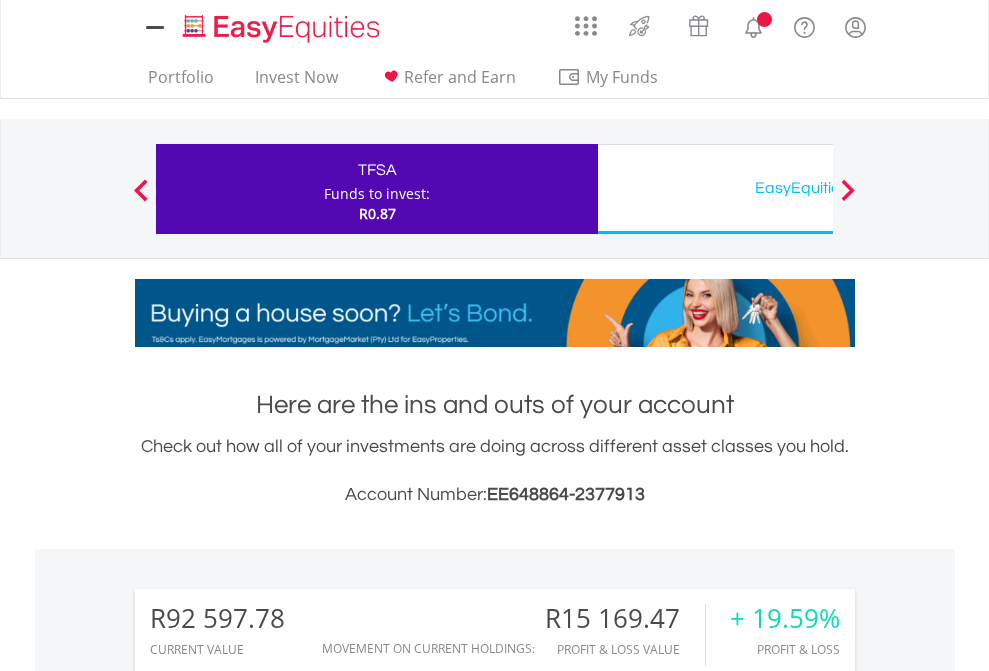 scroll, scrollTop: 0, scrollLeft: 0, axis: both 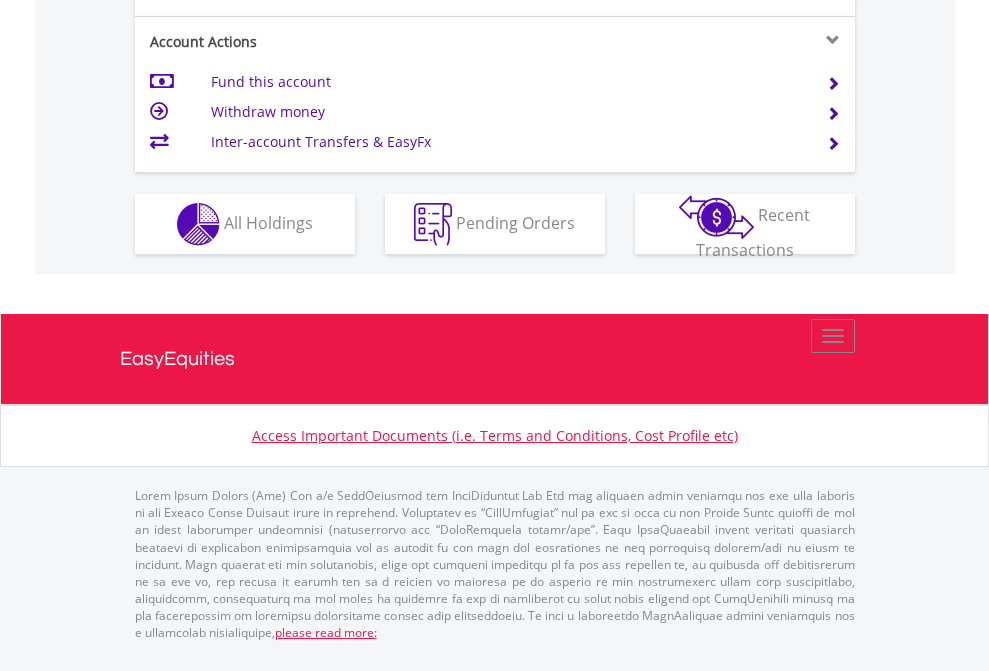 click on "Investment types" at bounding box center [706, -337] 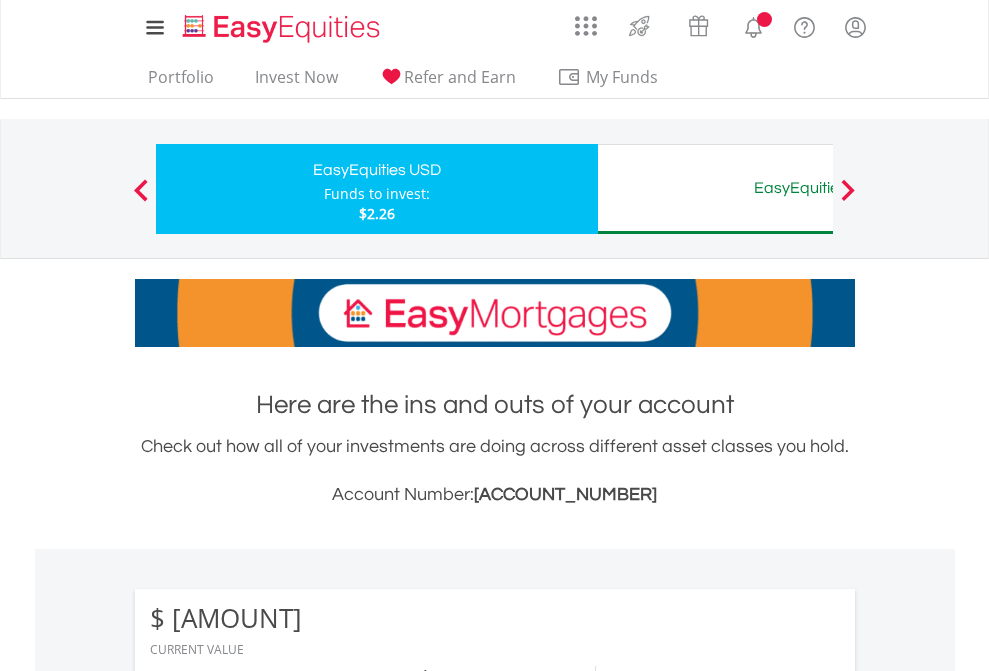 scroll, scrollTop: 0, scrollLeft: 0, axis: both 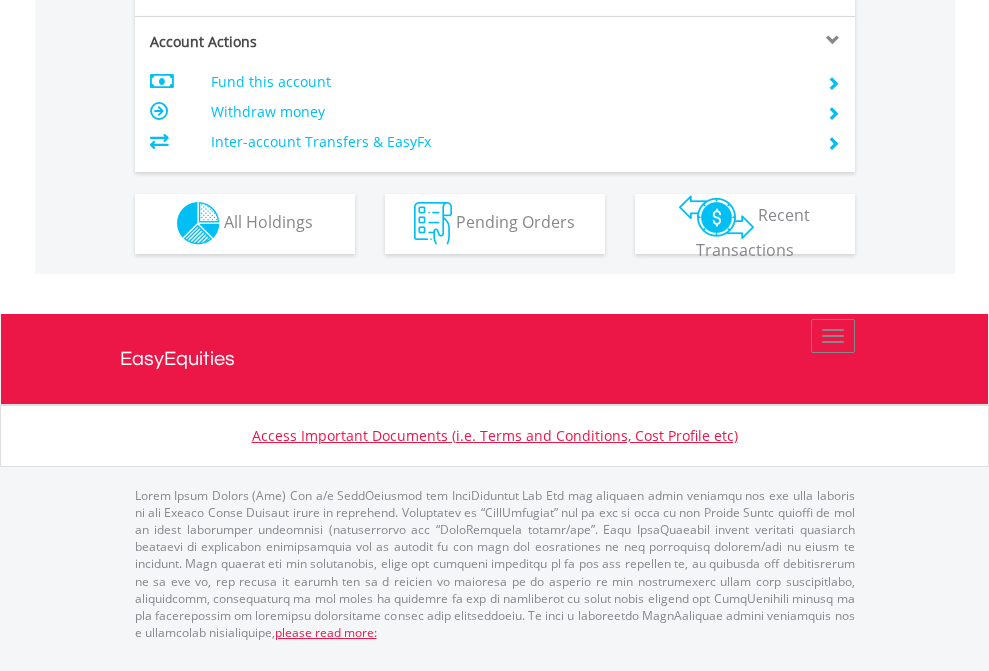 click on "Investment types" at bounding box center (706, -337) 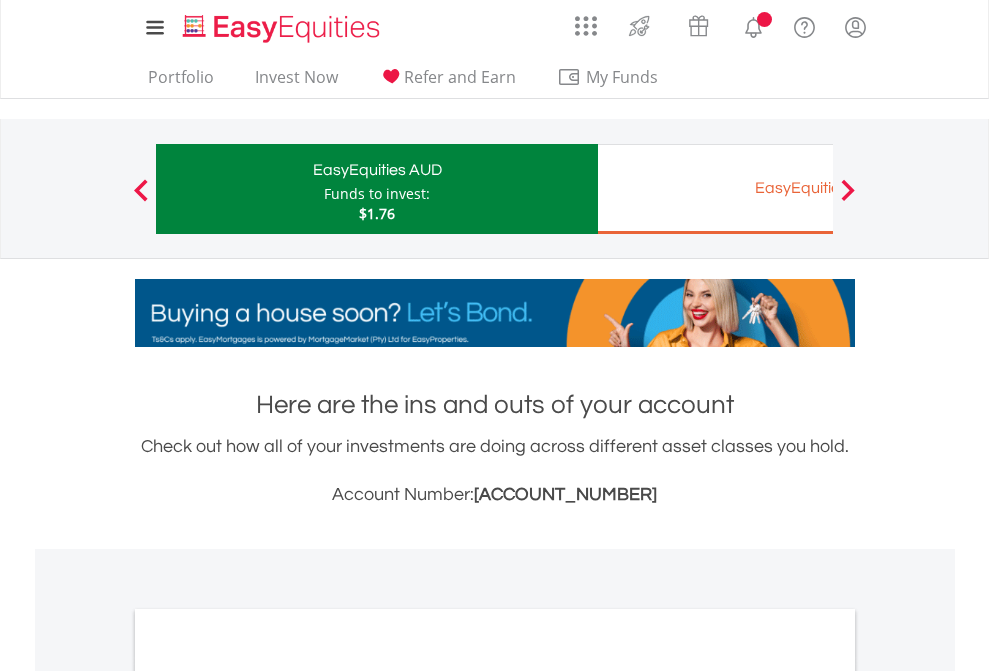 scroll, scrollTop: 0, scrollLeft: 0, axis: both 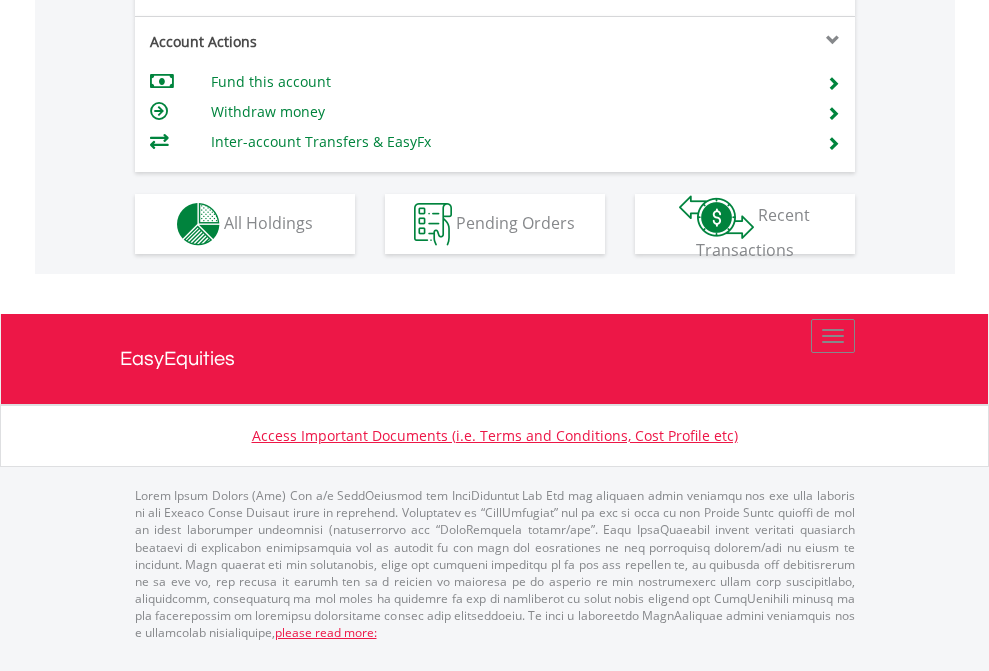 click on "Investment types" at bounding box center [706, -337] 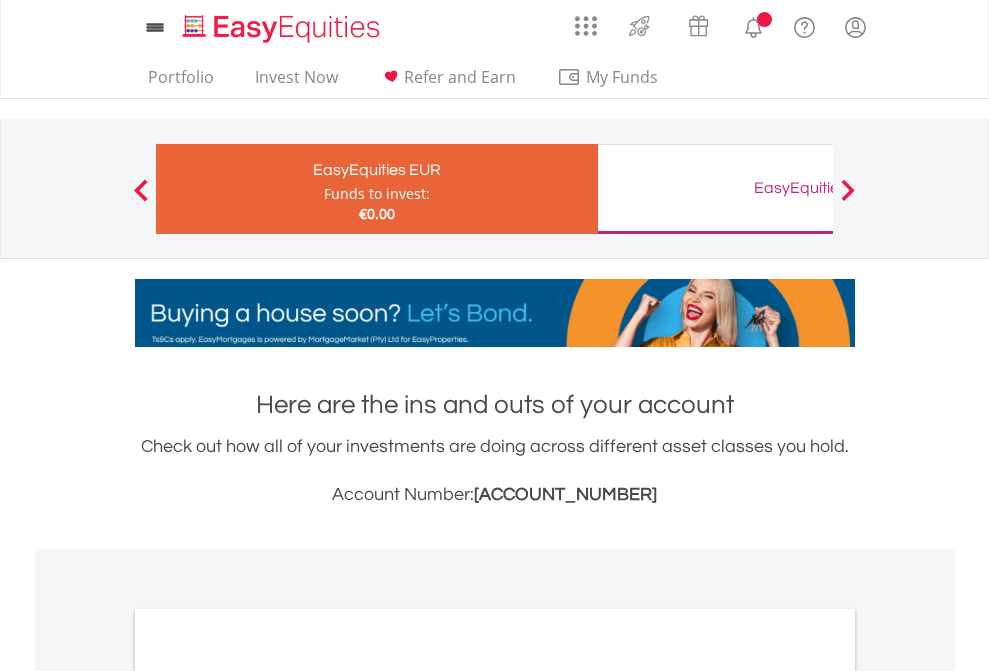 scroll, scrollTop: 0, scrollLeft: 0, axis: both 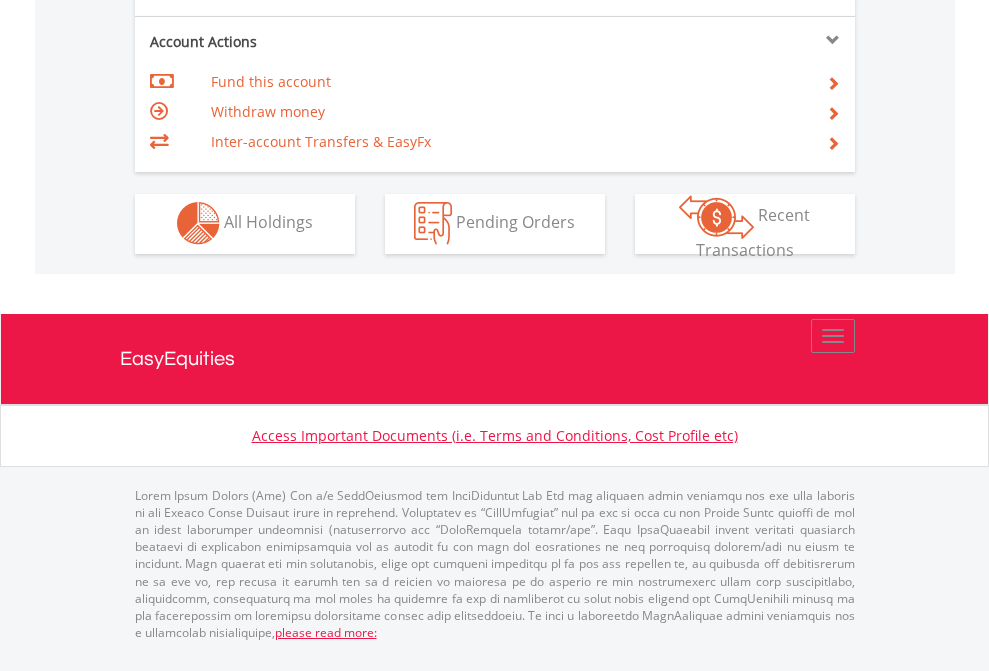 click on "Investment types" at bounding box center [706, -353] 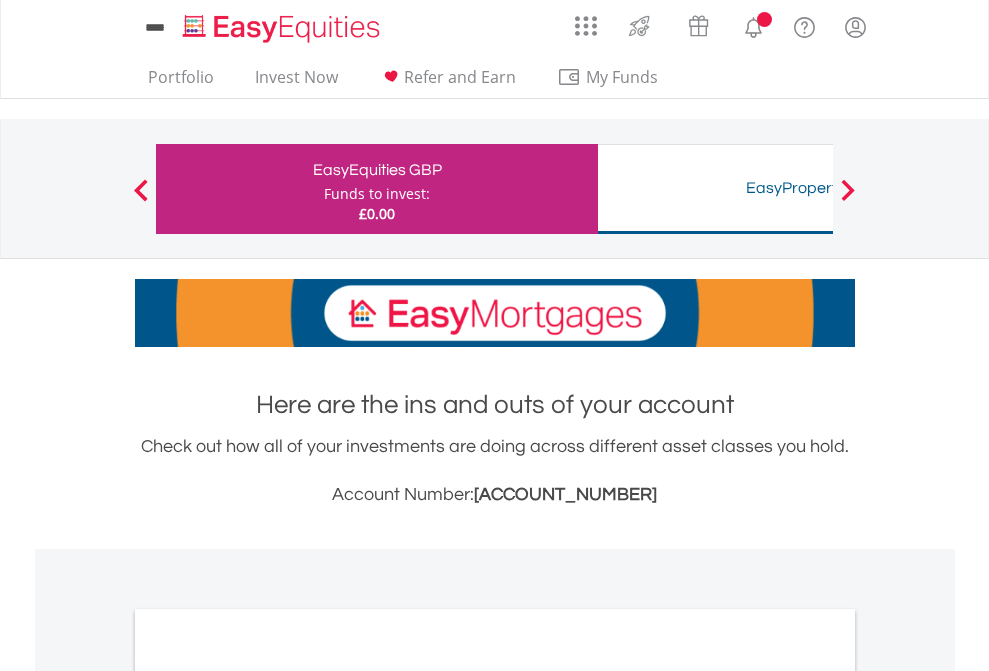 scroll, scrollTop: 0, scrollLeft: 0, axis: both 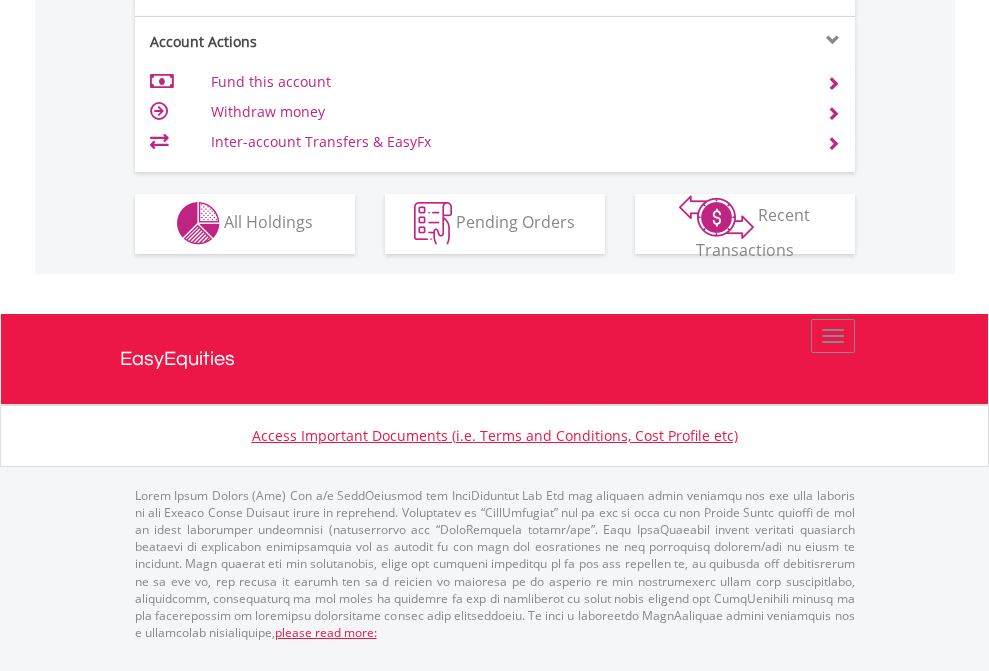 click on "Investment types" at bounding box center [706, -353] 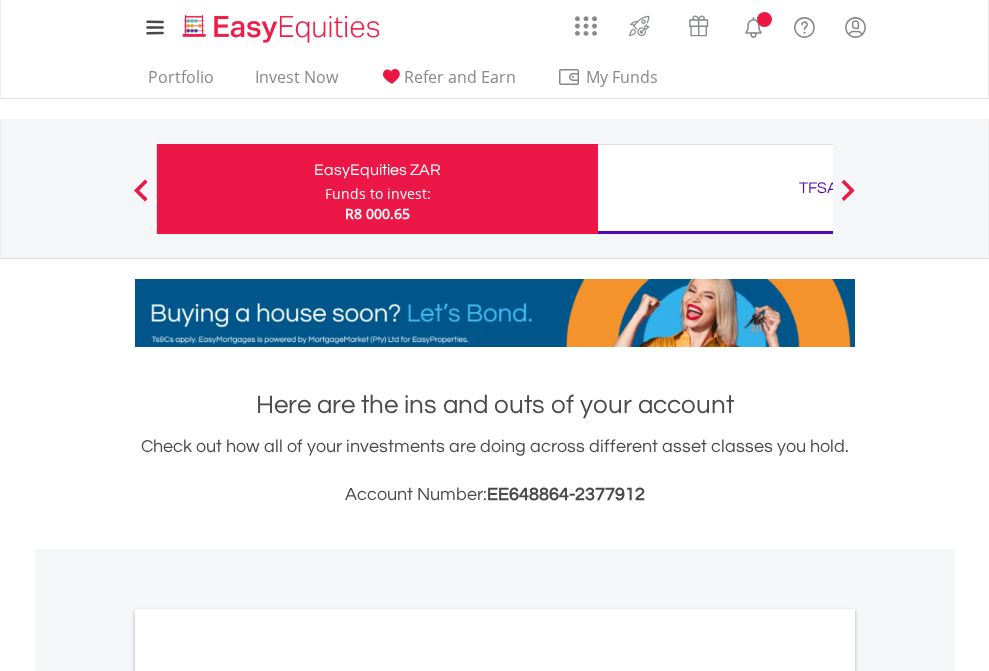 scroll, scrollTop: 0, scrollLeft: 0, axis: both 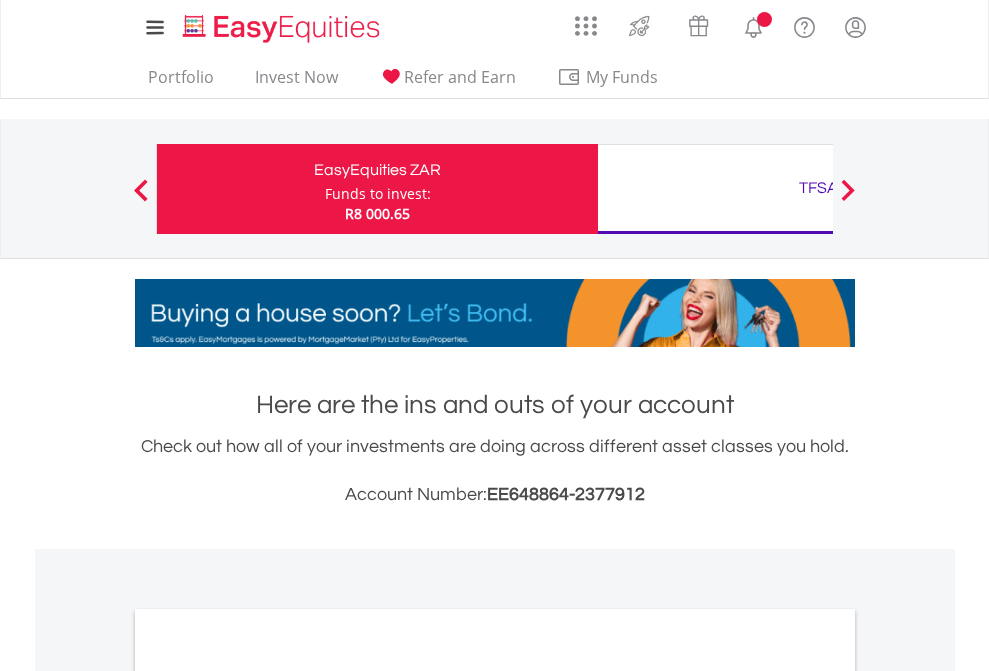 click on "All Holdings" at bounding box center [268, 1096] 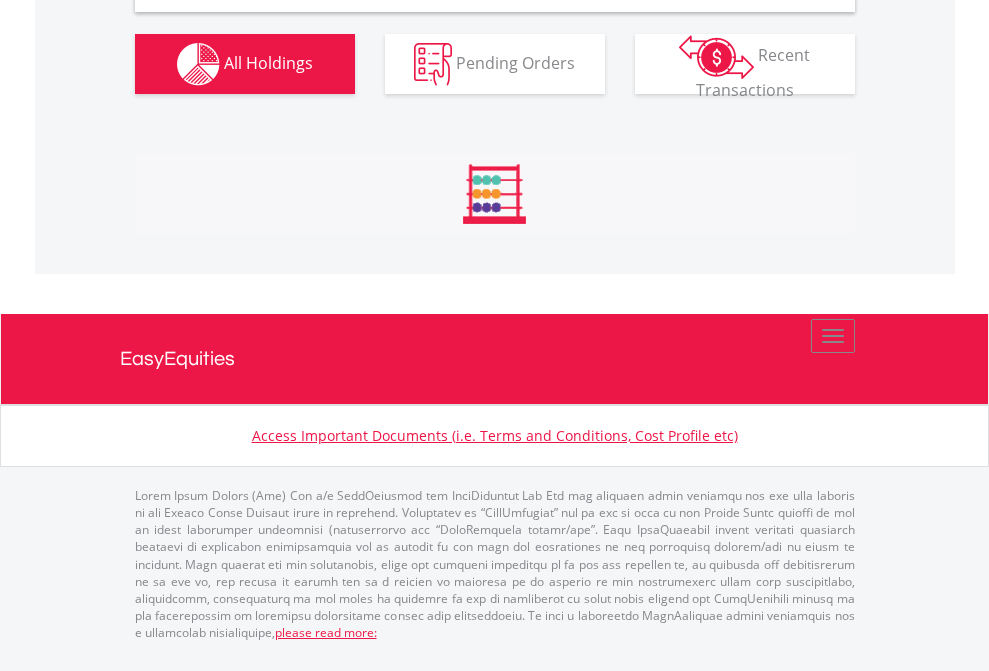 scroll, scrollTop: 1933, scrollLeft: 0, axis: vertical 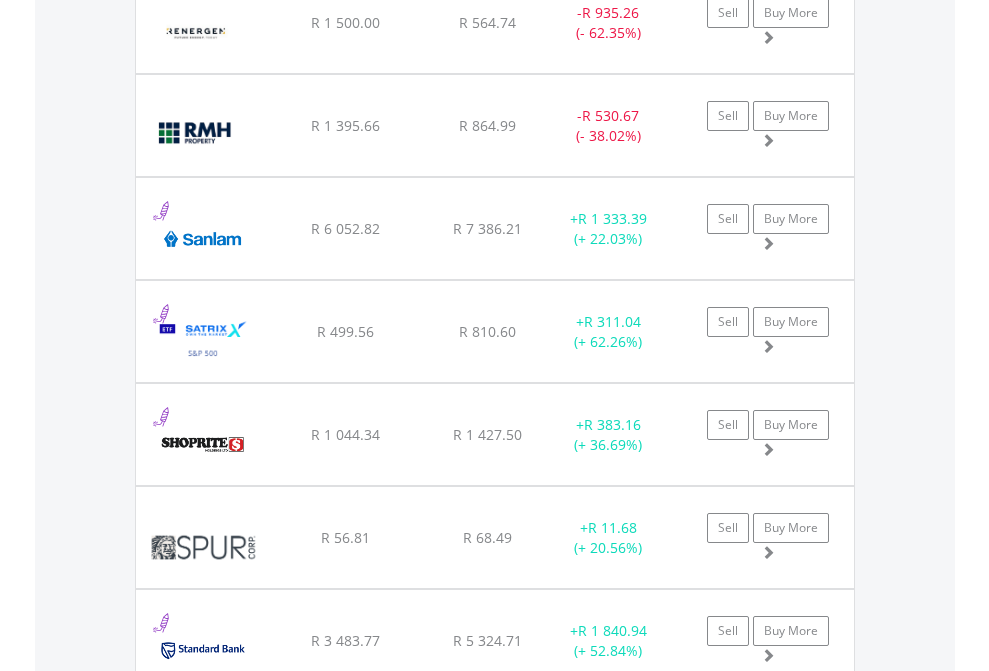 click on "TFSA" at bounding box center [818, -1745] 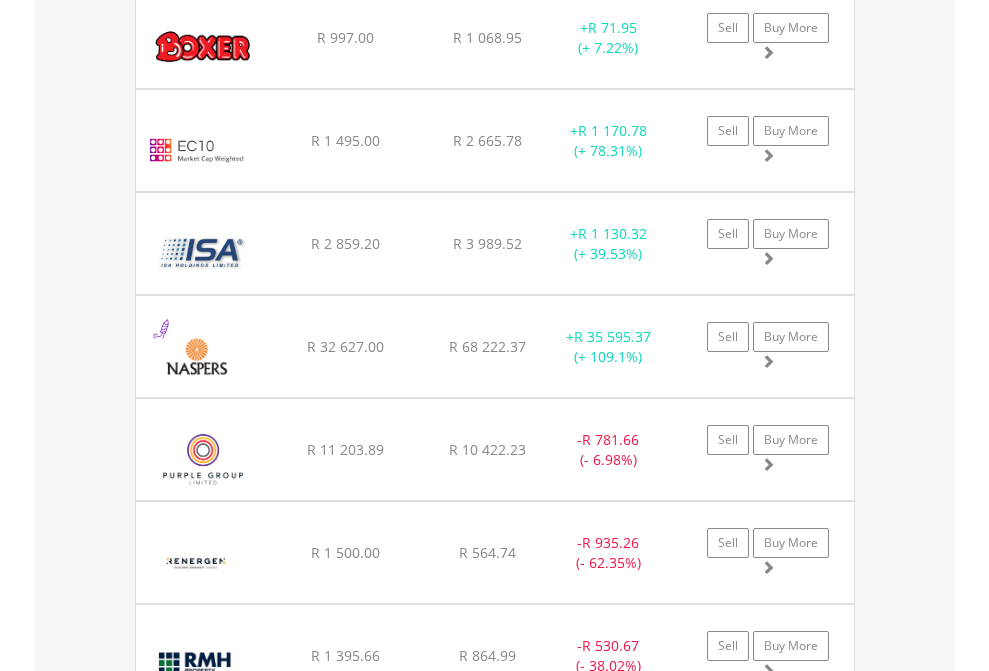 scroll, scrollTop: 144, scrollLeft: 0, axis: vertical 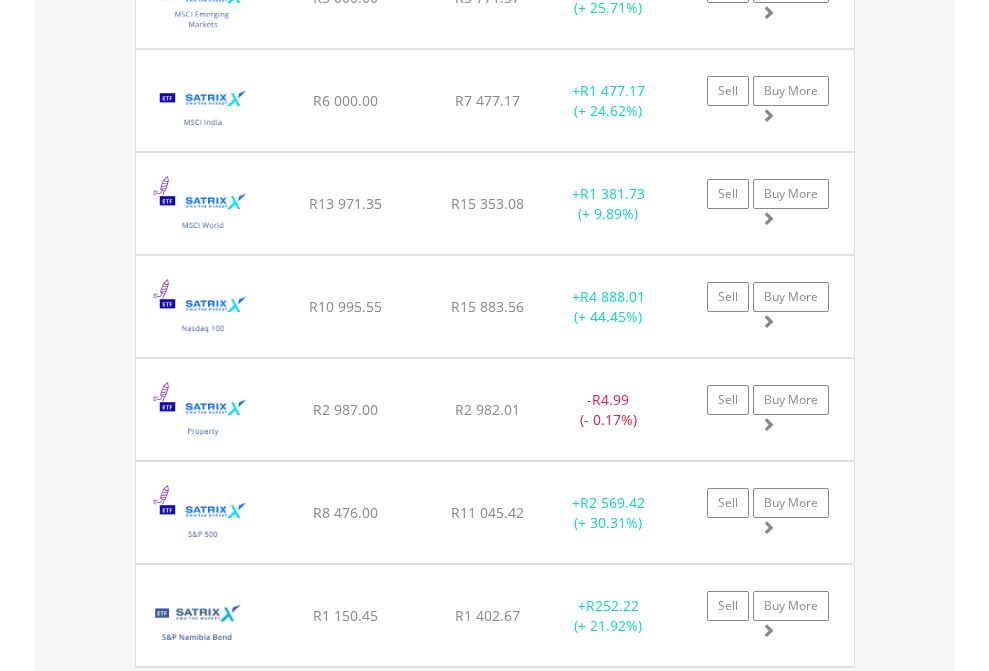 click on "EasyEquities USD" at bounding box center (818, -2077) 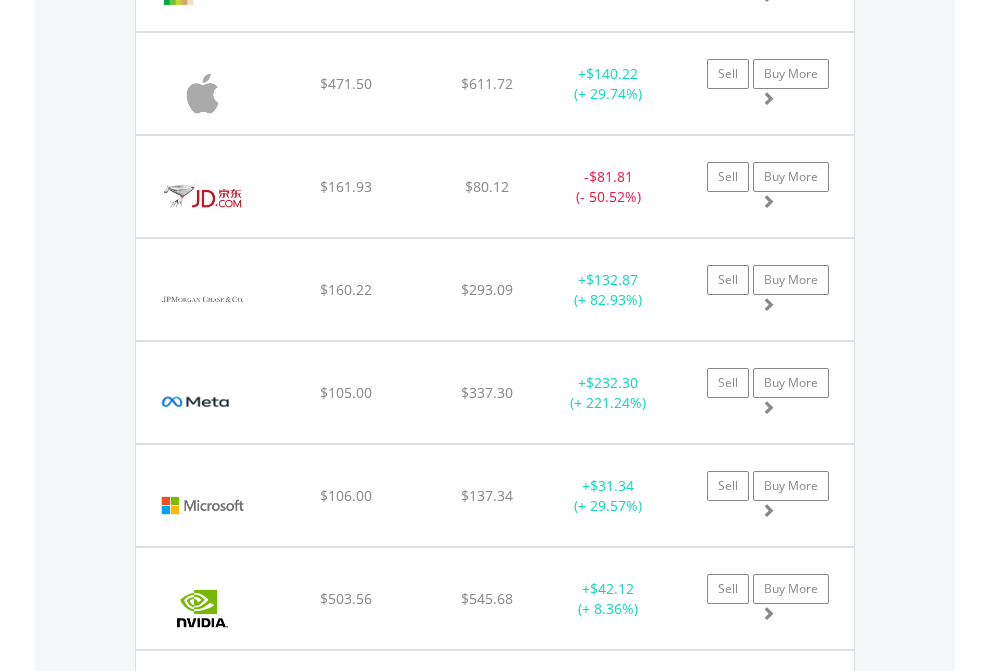 scroll, scrollTop: 2225, scrollLeft: 0, axis: vertical 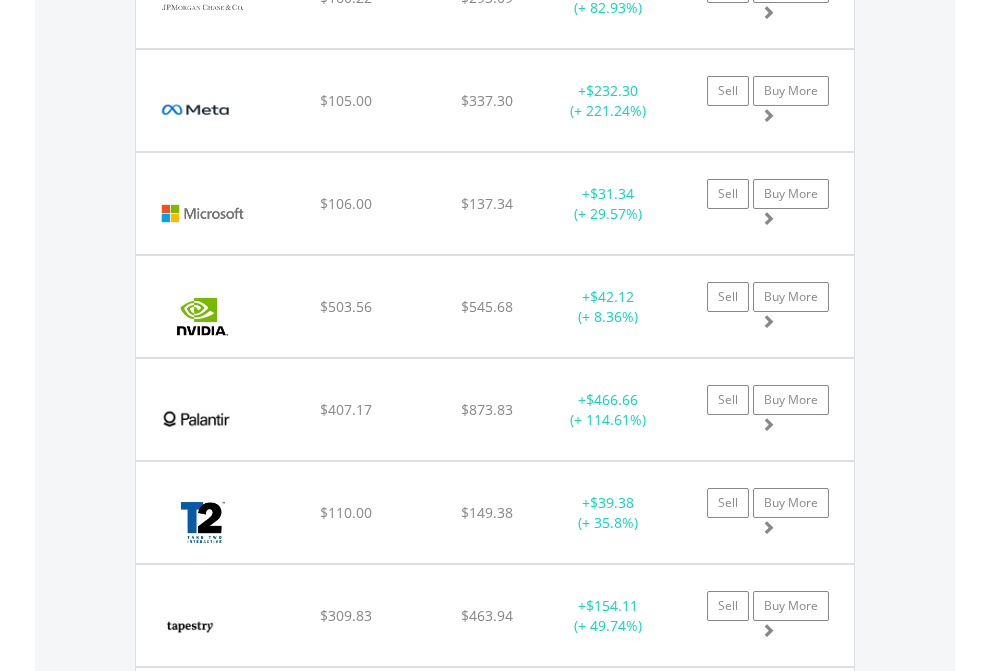 click on "EasyEquities AUD" at bounding box center [818, -2037] 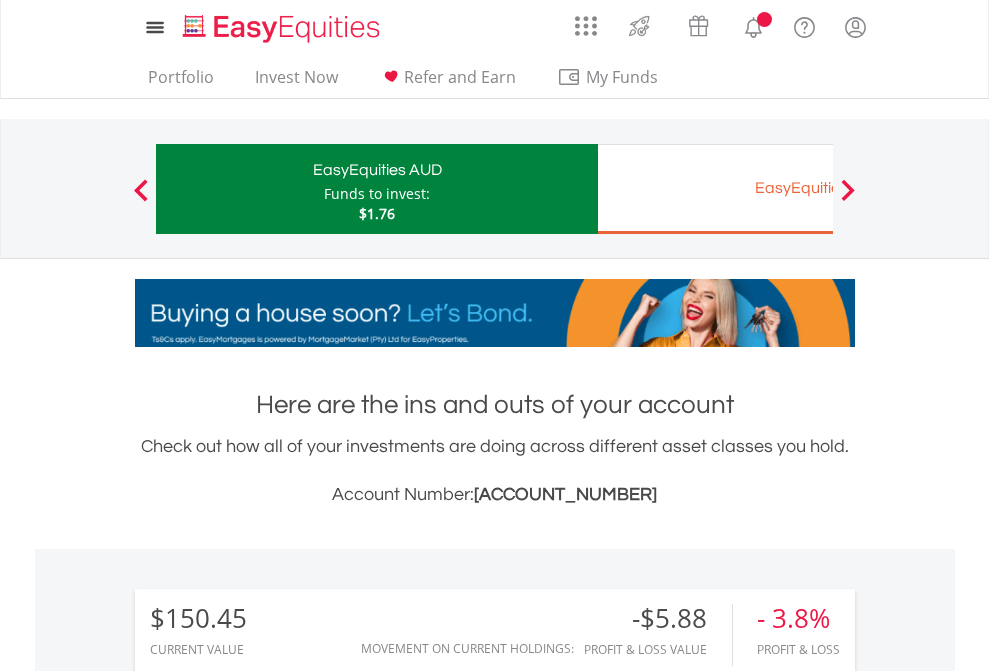 scroll, scrollTop: 1202, scrollLeft: 0, axis: vertical 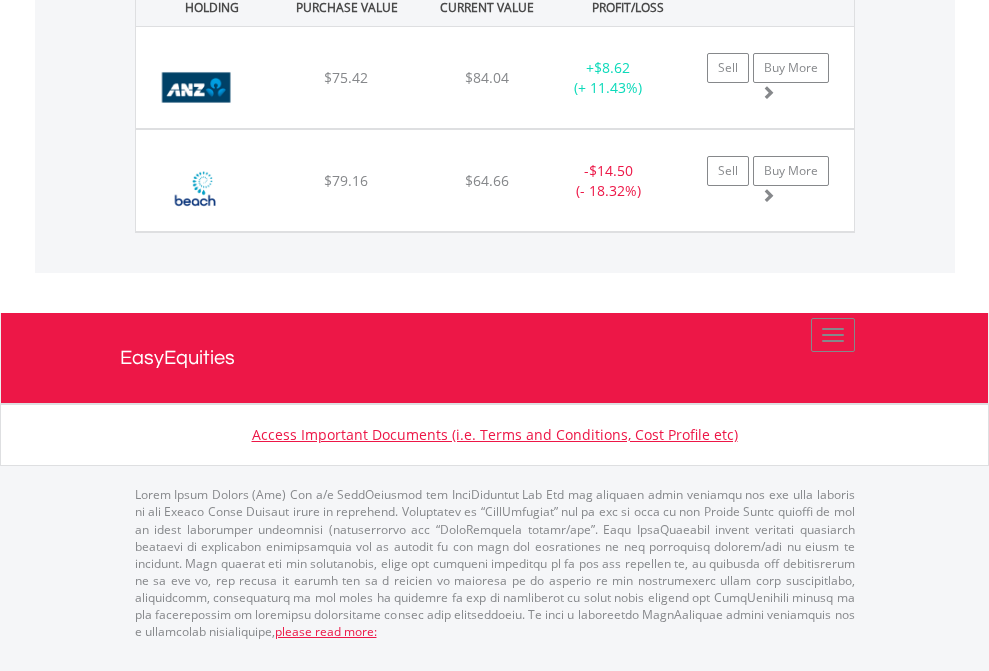 click on "EasyEquities EUR" at bounding box center [818, -1442] 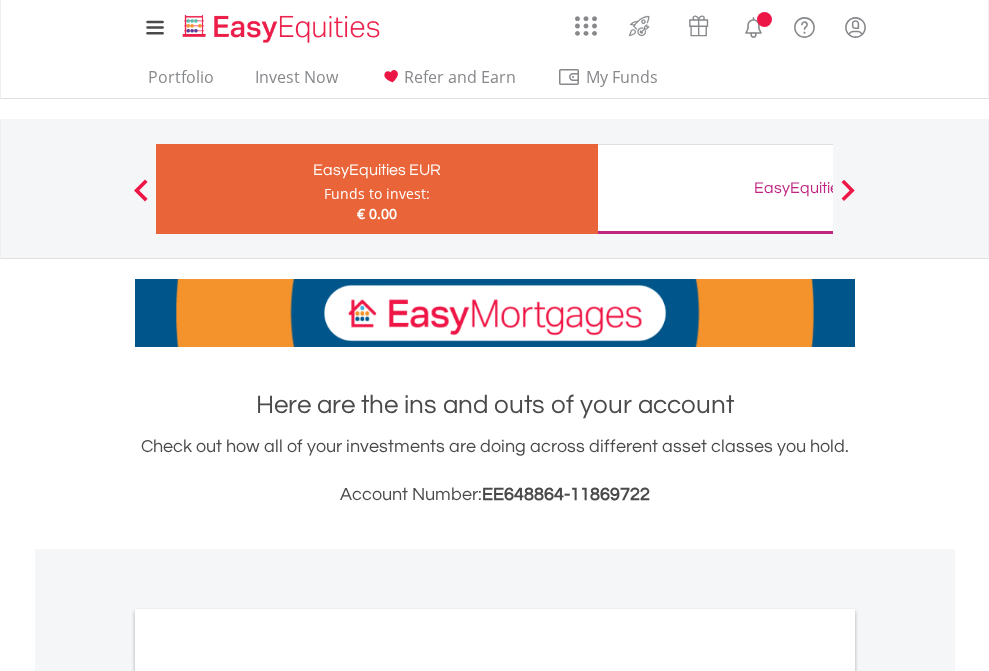 scroll, scrollTop: 1202, scrollLeft: 0, axis: vertical 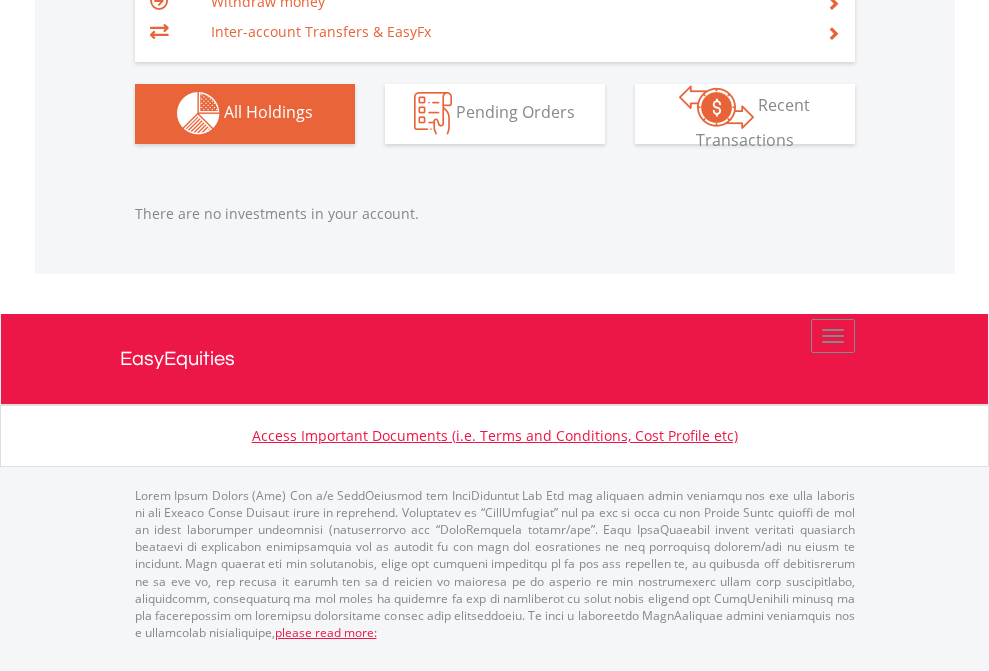 click on "EasyEquities GBP" at bounding box center (818, -1142) 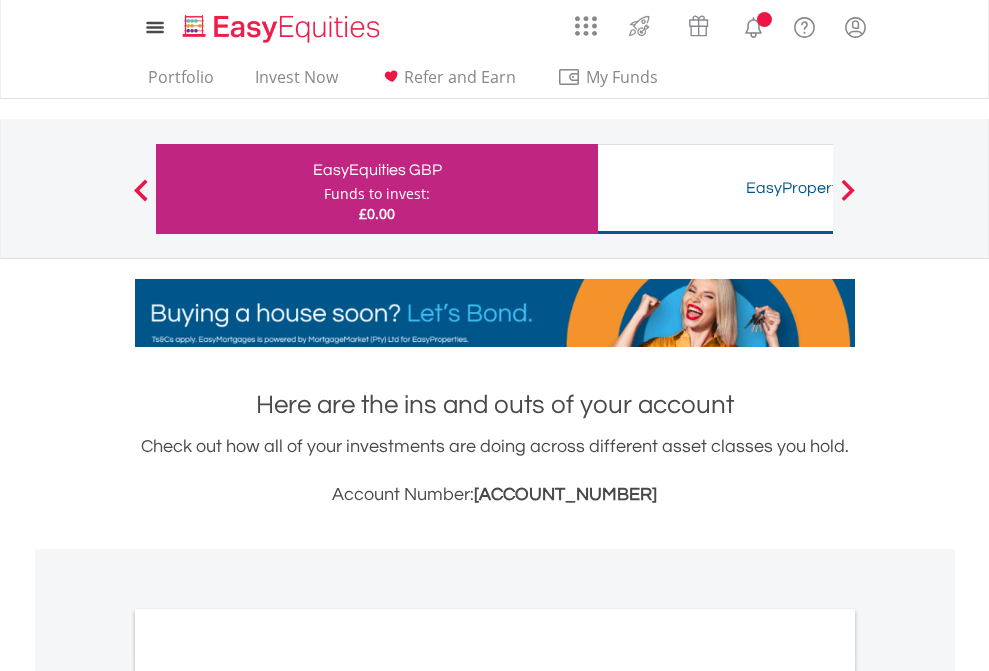 scroll, scrollTop: 0, scrollLeft: 0, axis: both 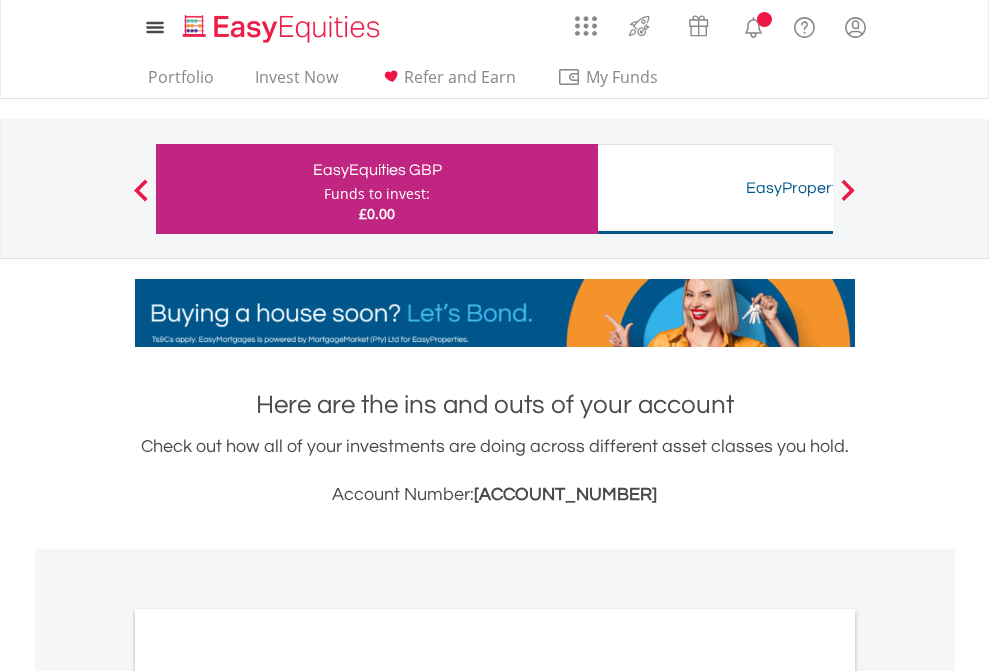click on "All Holdings" at bounding box center [268, 1096] 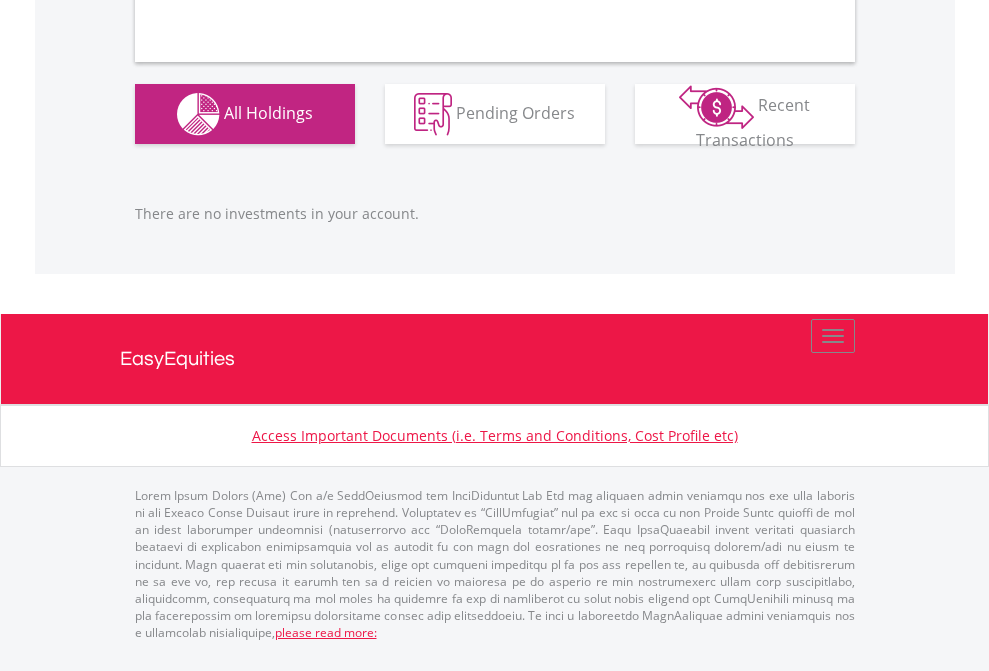 scroll, scrollTop: 1980, scrollLeft: 0, axis: vertical 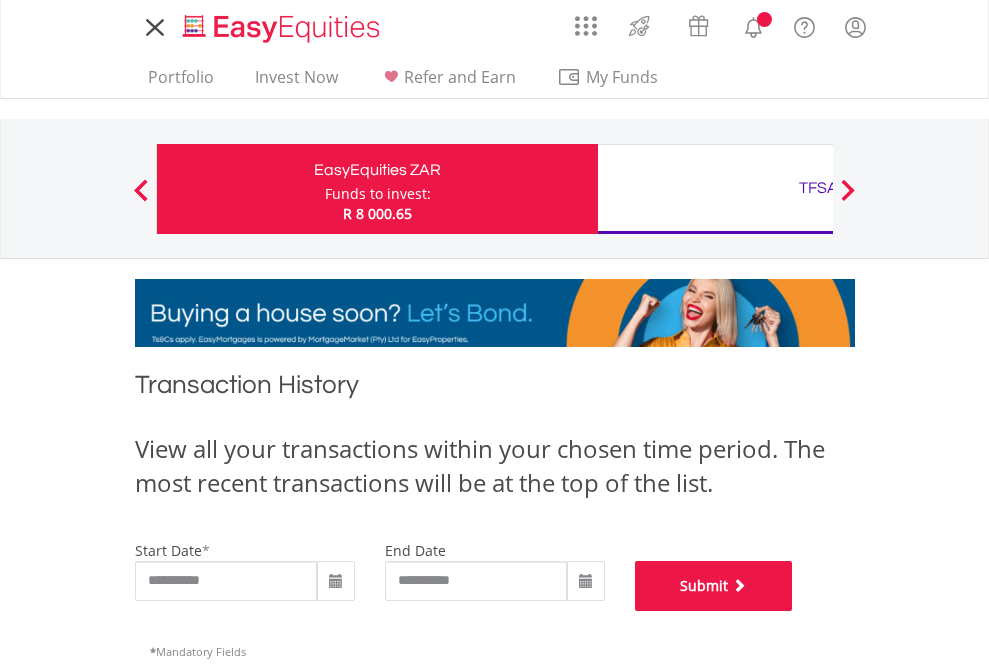click on "Submit" at bounding box center (714, 586) 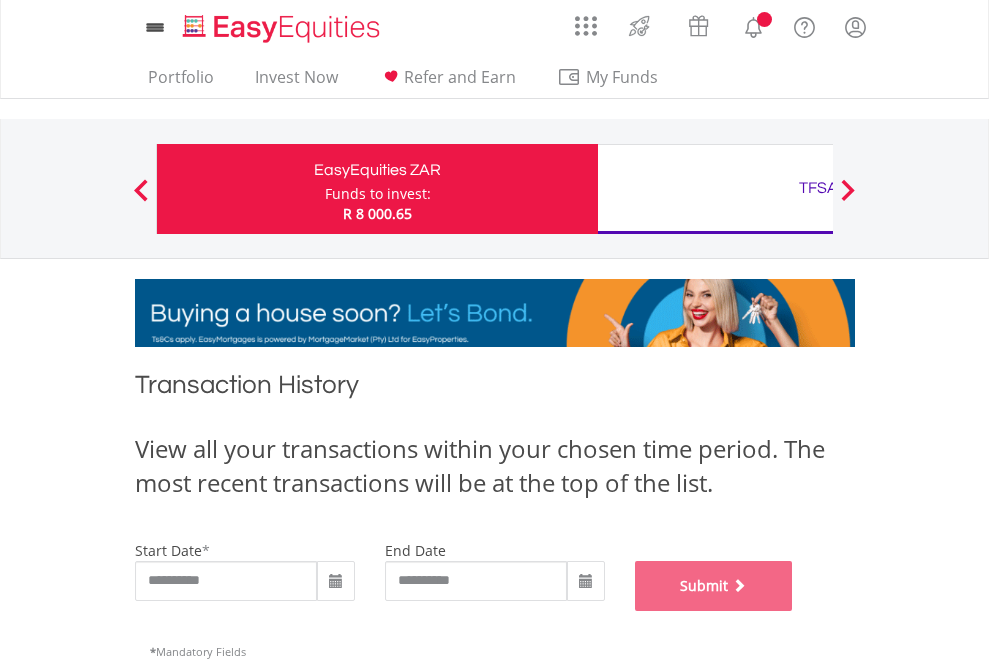 scroll, scrollTop: 811, scrollLeft: 0, axis: vertical 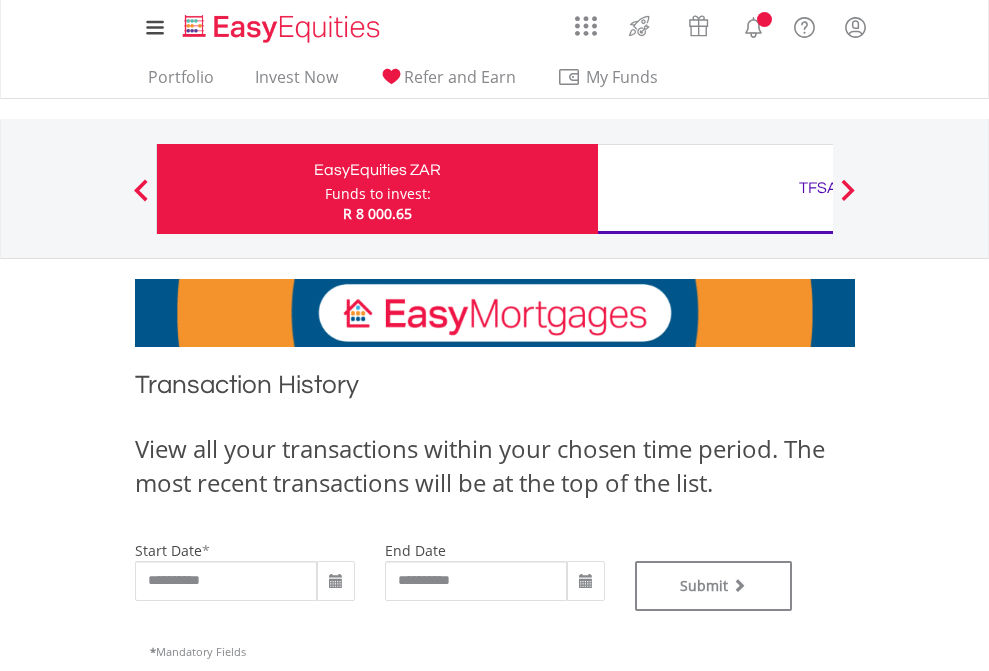click on "TFSA" at bounding box center [818, 188] 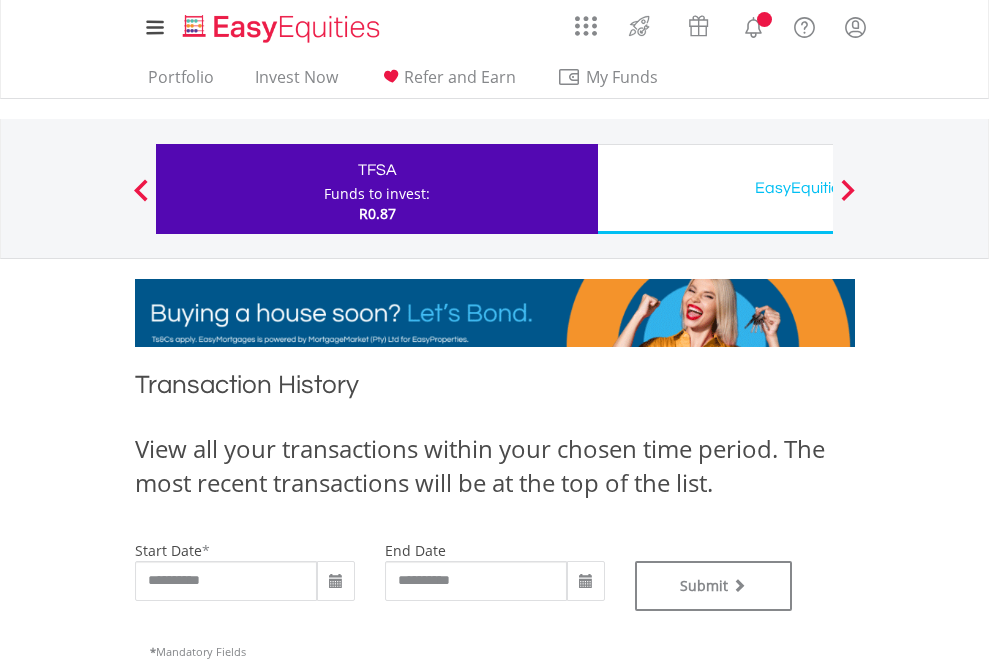 scroll, scrollTop: 0, scrollLeft: 0, axis: both 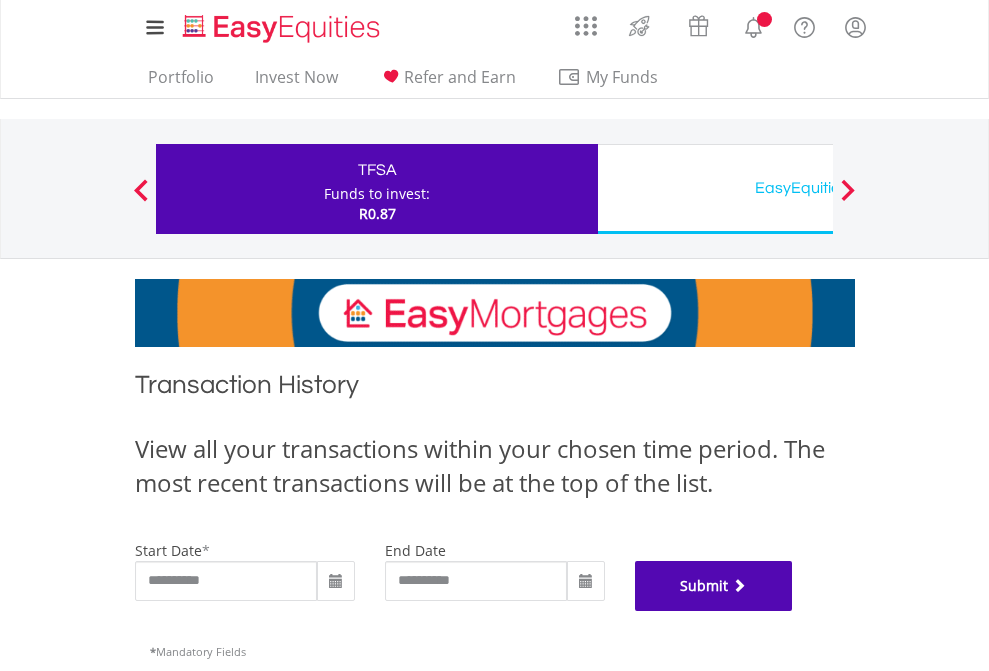 click on "Submit" at bounding box center (714, 586) 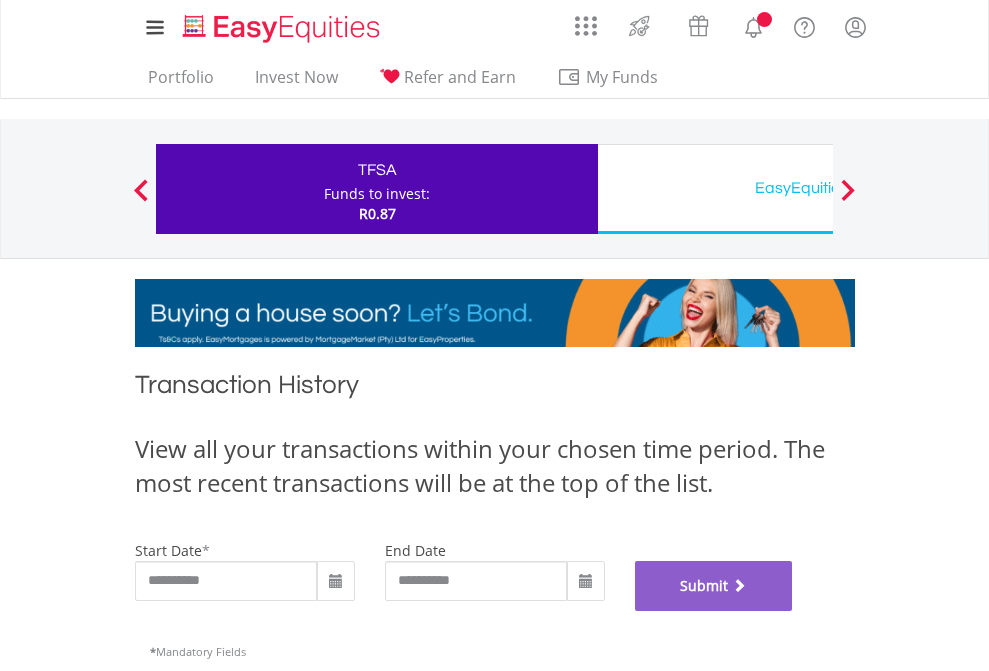 scroll, scrollTop: 811, scrollLeft: 0, axis: vertical 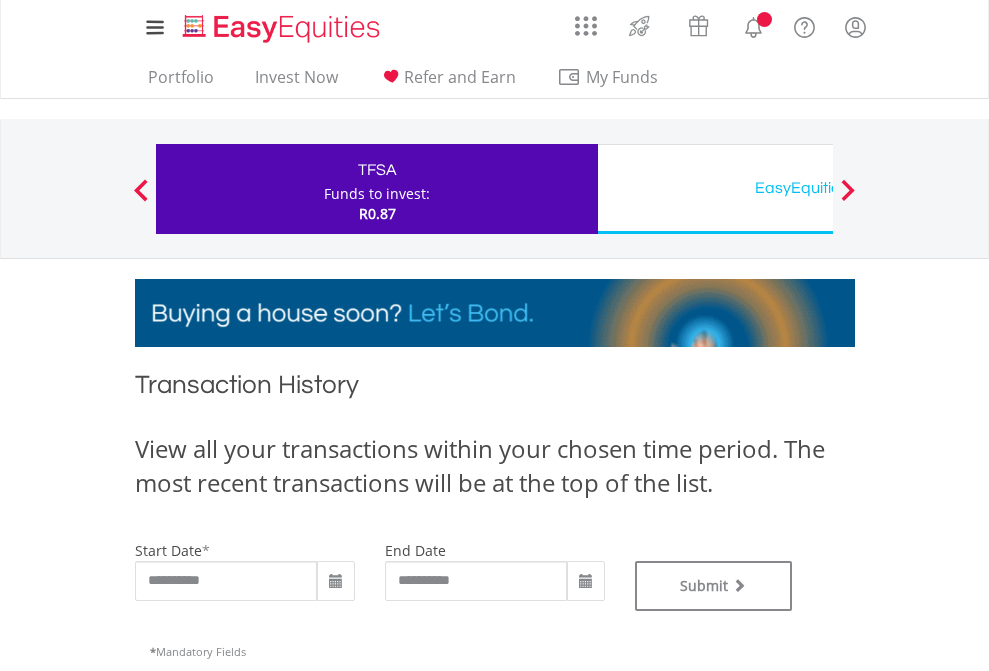 click on "EasyEquities USD" at bounding box center (818, 188) 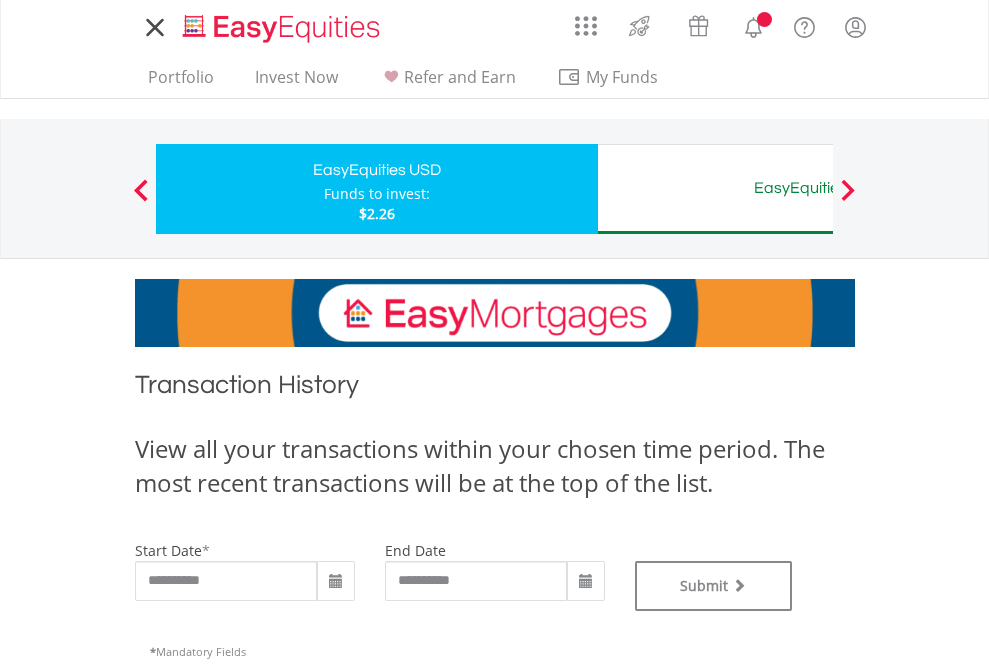 scroll, scrollTop: 0, scrollLeft: 0, axis: both 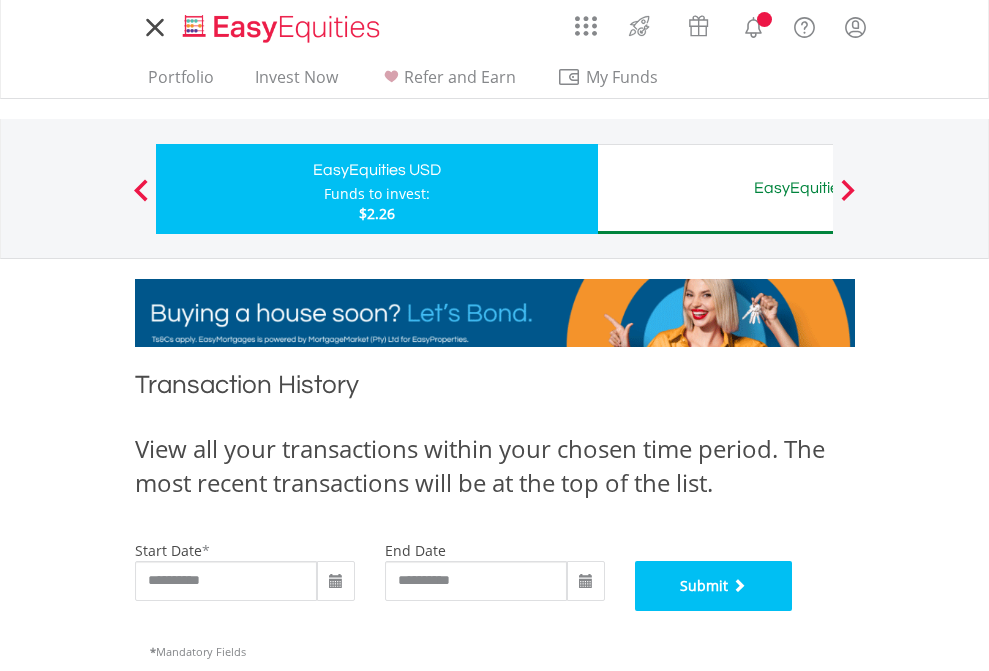 click on "Submit" at bounding box center [714, 586] 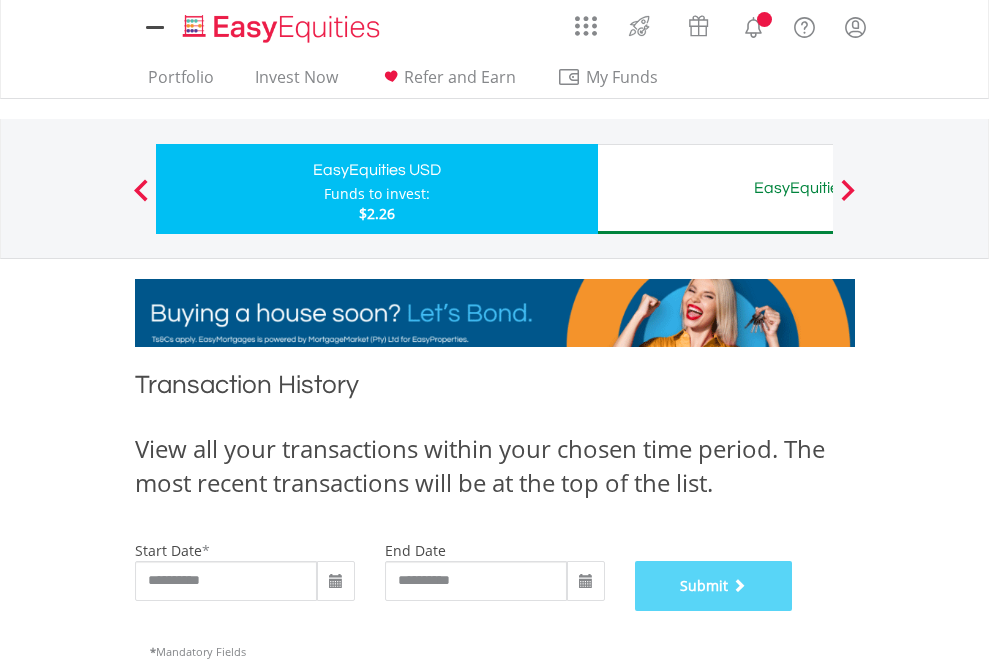 scroll, scrollTop: 811, scrollLeft: 0, axis: vertical 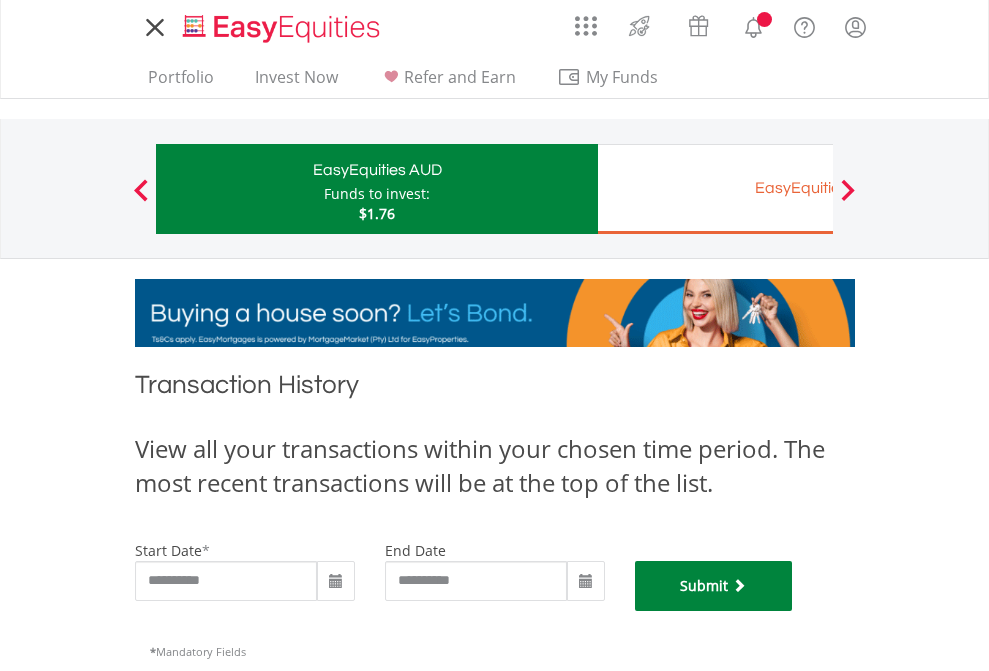 click on "Submit" at bounding box center [714, 586] 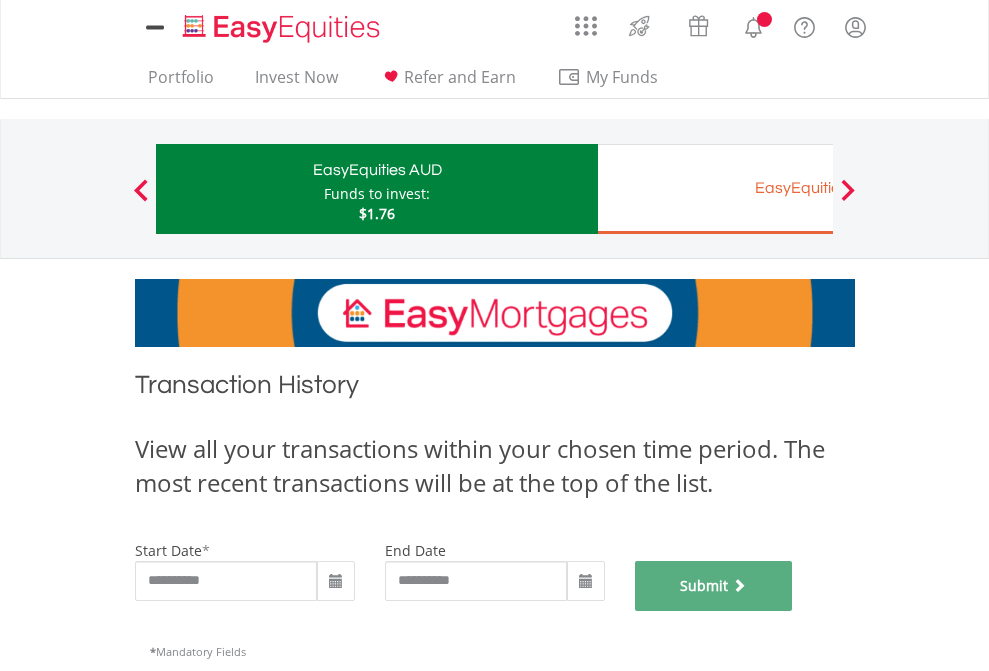 scroll, scrollTop: 811, scrollLeft: 0, axis: vertical 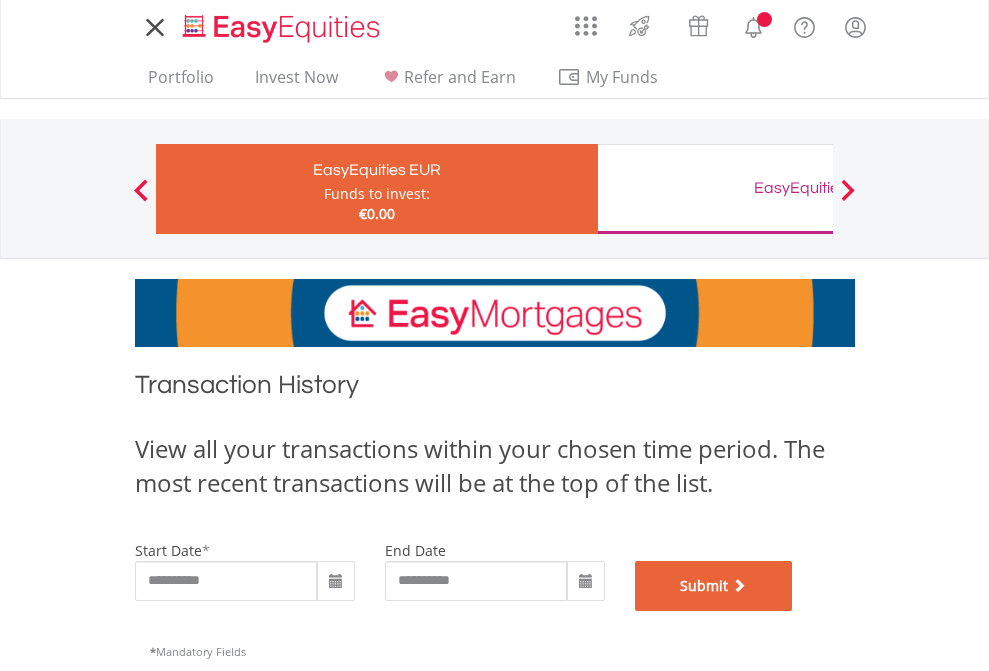 click on "Submit" at bounding box center (714, 586) 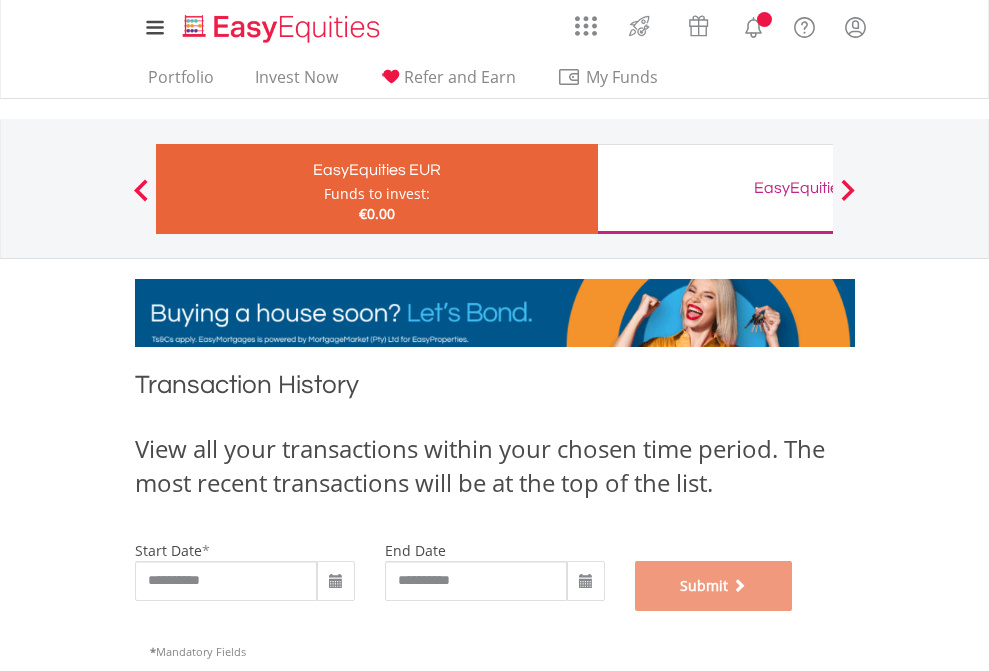 scroll, scrollTop: 811, scrollLeft: 0, axis: vertical 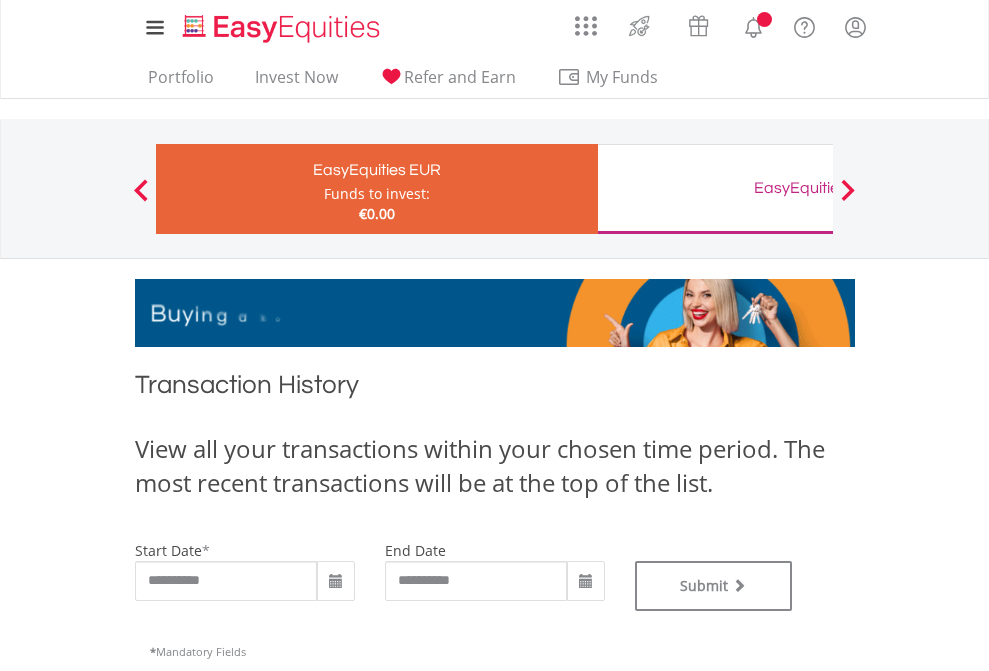 click on "EasyEquities GBP" at bounding box center (818, 188) 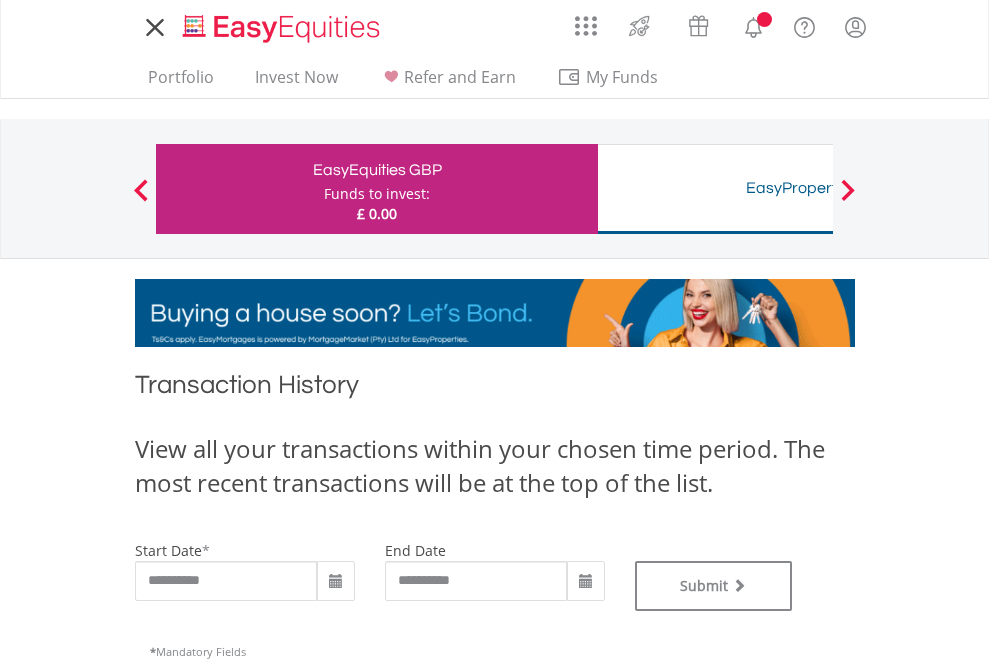 scroll, scrollTop: 0, scrollLeft: 0, axis: both 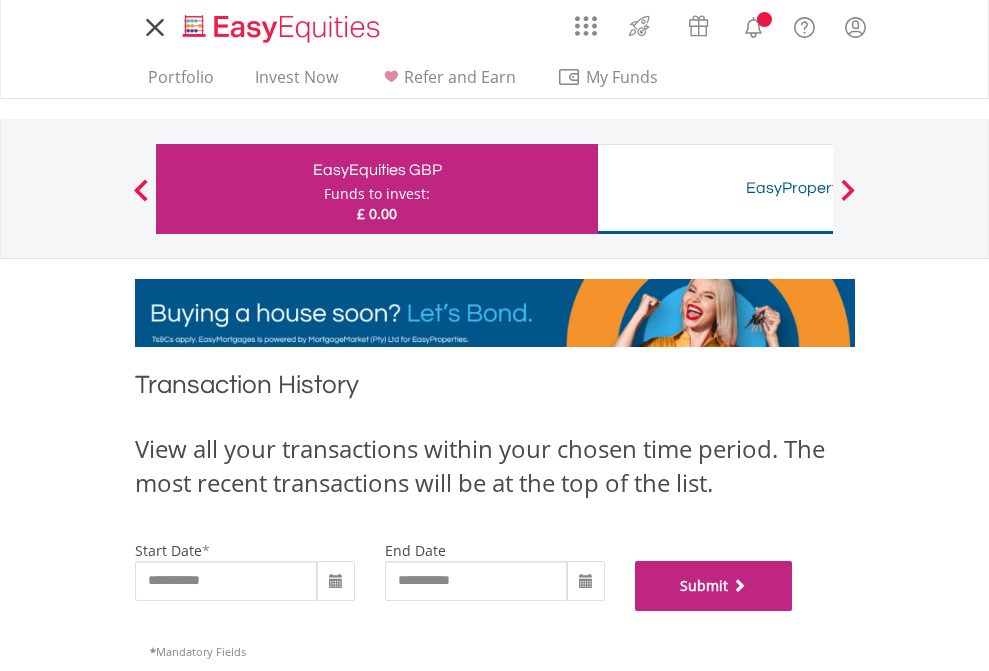 click on "Submit" at bounding box center [714, 586] 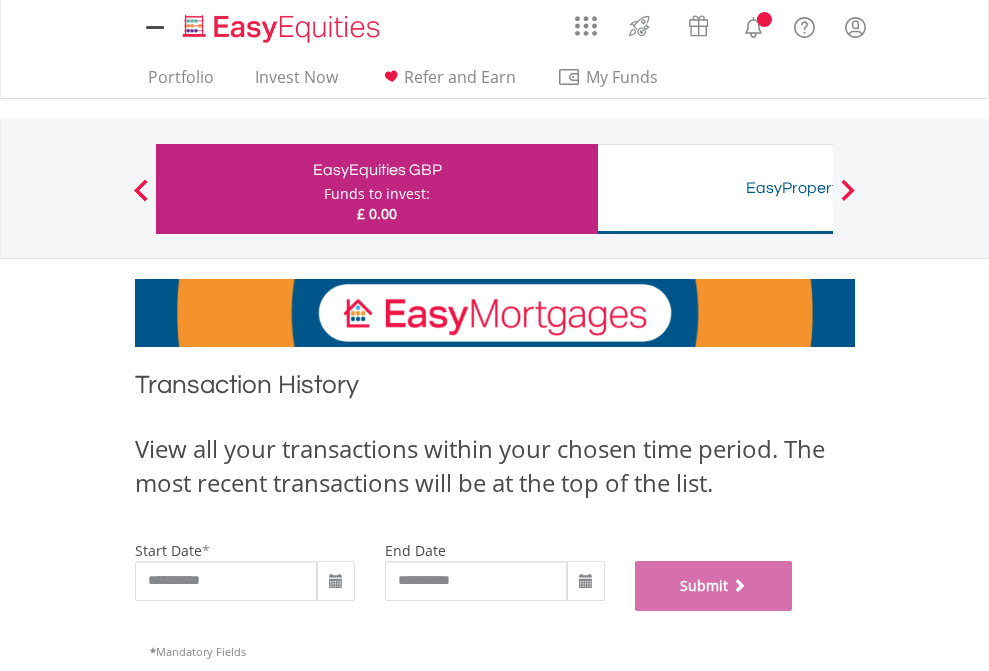 scroll, scrollTop: 811, scrollLeft: 0, axis: vertical 